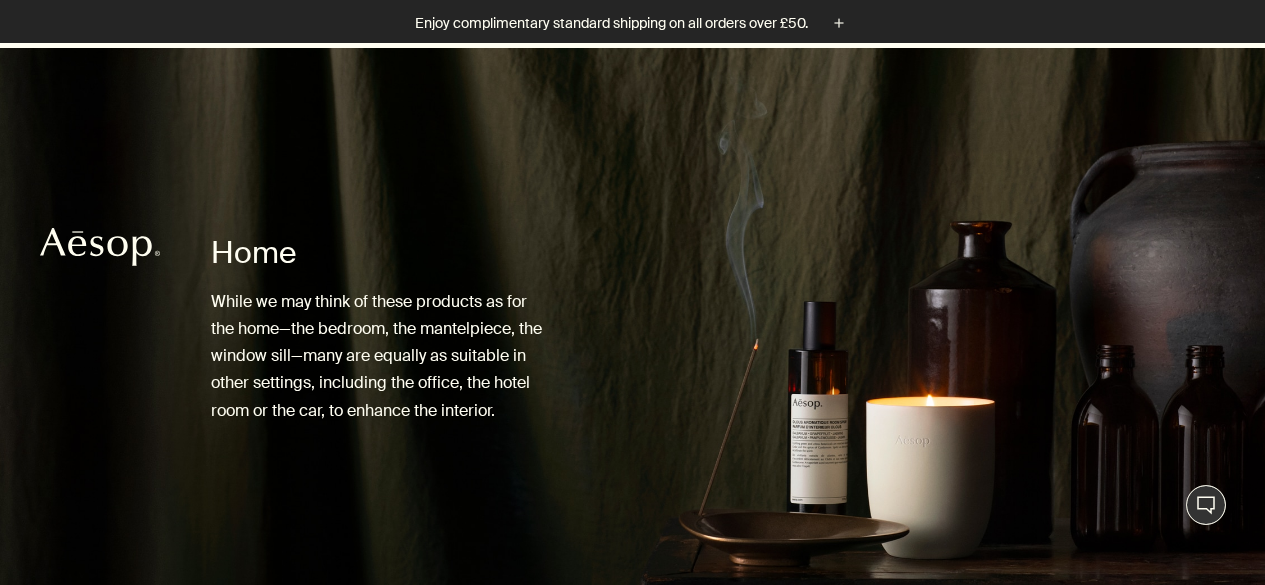 scroll, scrollTop: 600, scrollLeft: 0, axis: vertical 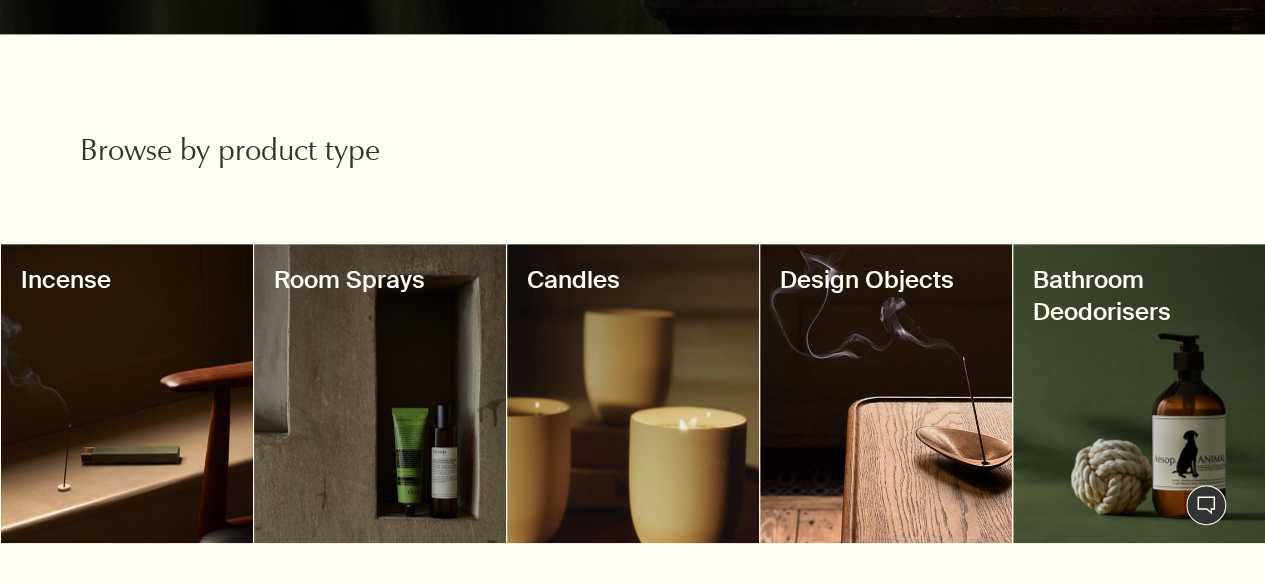 click at bounding box center (380, 393) 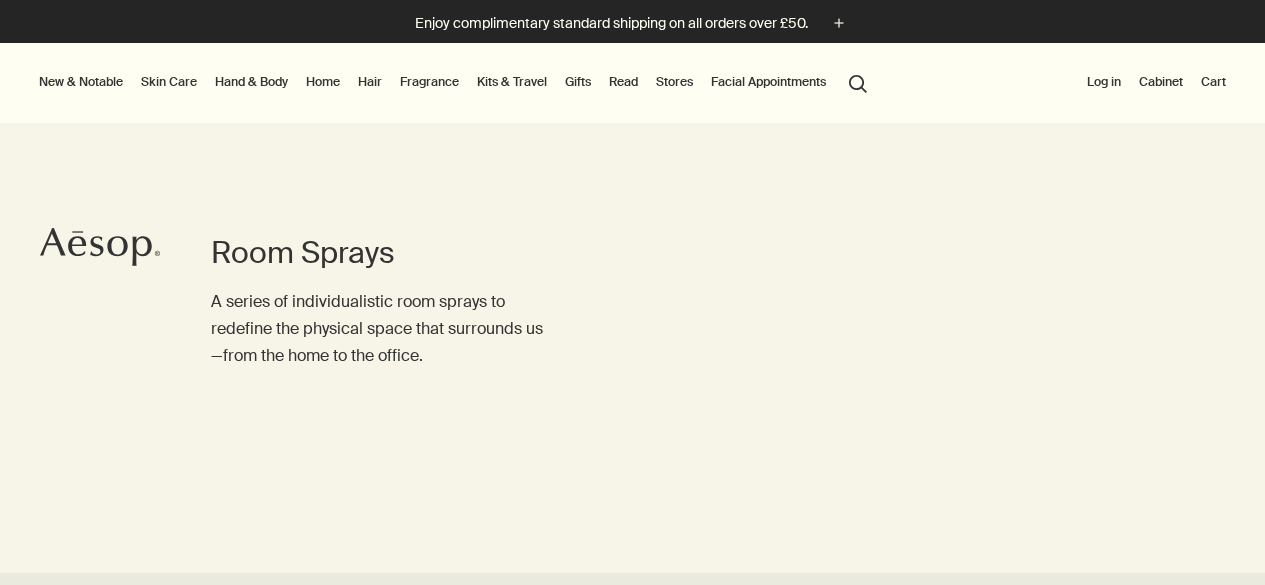 scroll, scrollTop: 300, scrollLeft: 0, axis: vertical 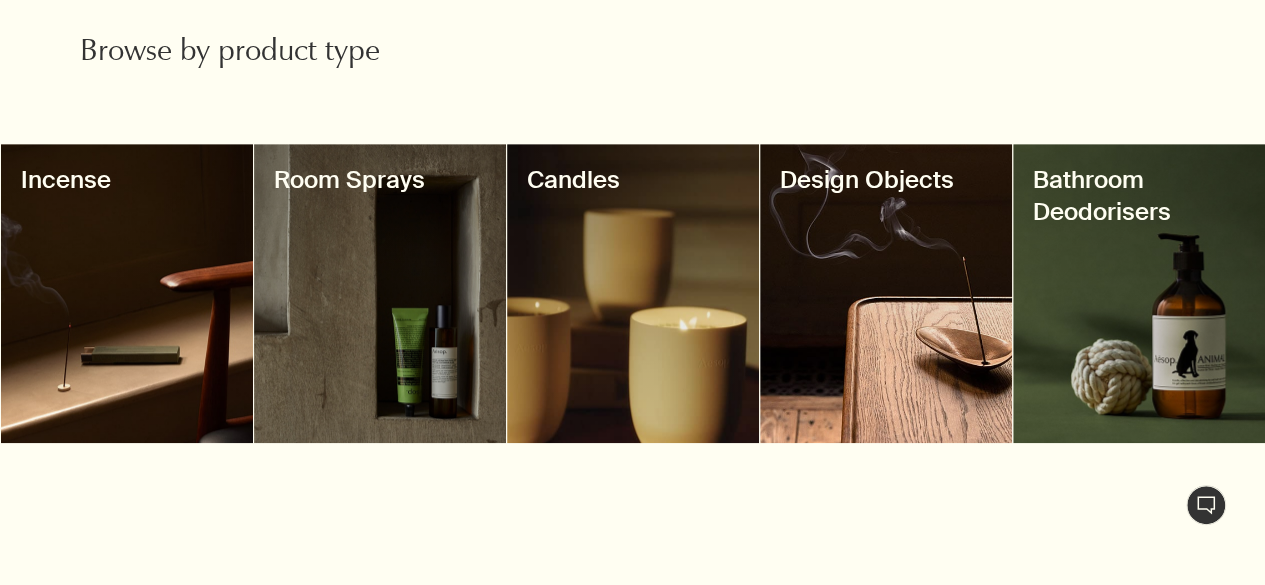 click at bounding box center [127, 293] 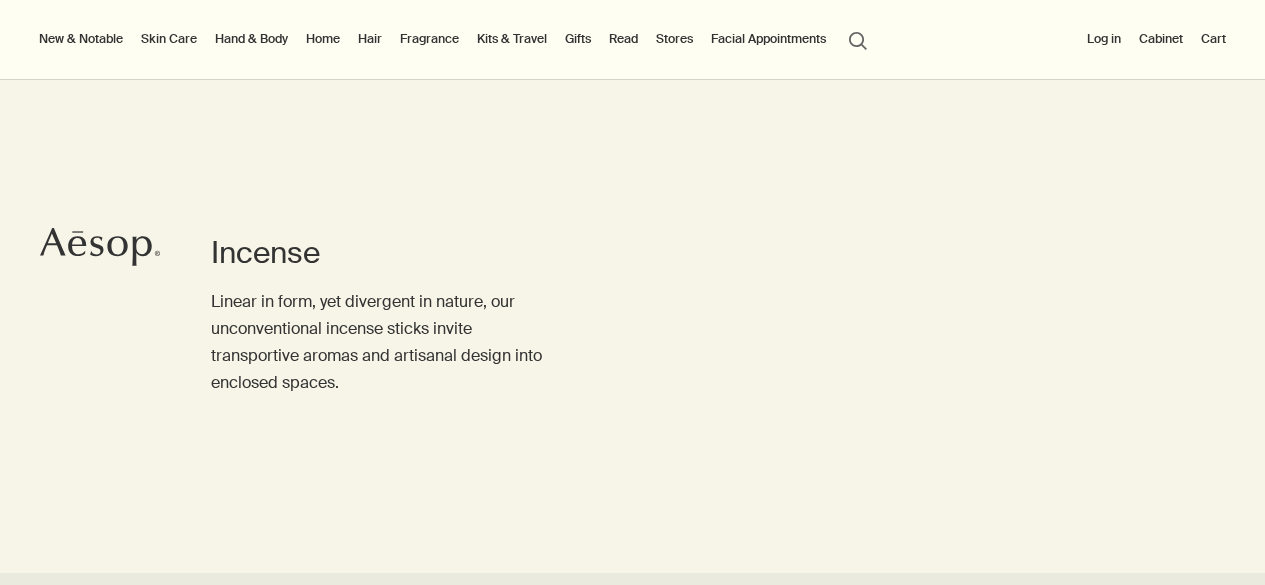 scroll, scrollTop: 400, scrollLeft: 0, axis: vertical 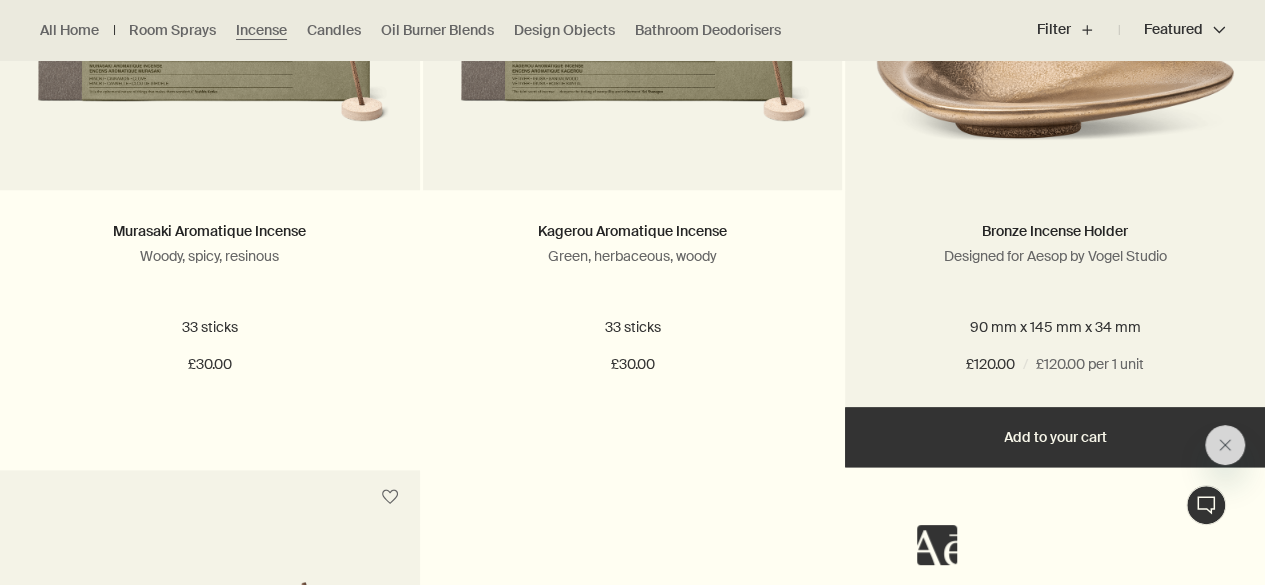 drag, startPoint x: 1040, startPoint y: 159, endPoint x: 1115, endPoint y: 168, distance: 75.53807 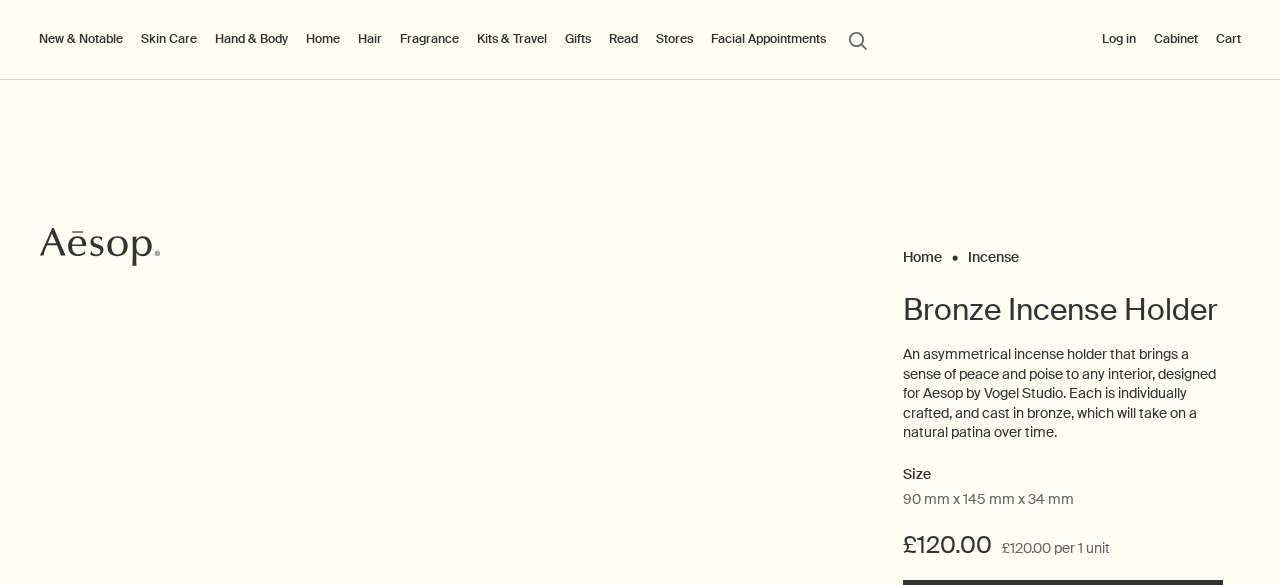 scroll, scrollTop: 0, scrollLeft: 0, axis: both 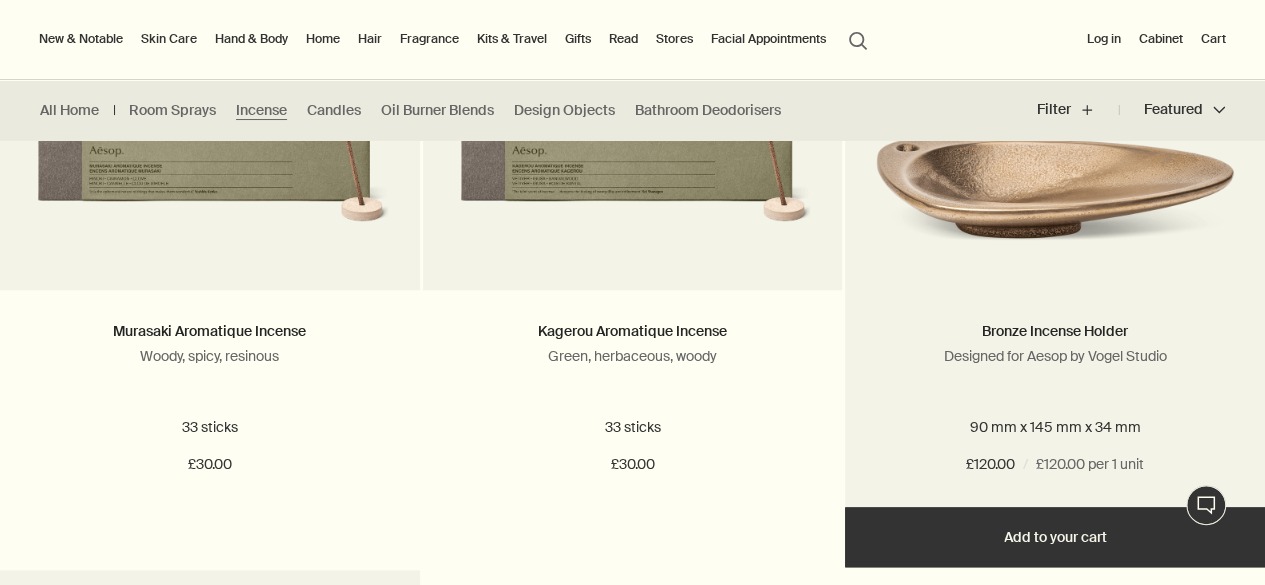 click at bounding box center (1055, 90) 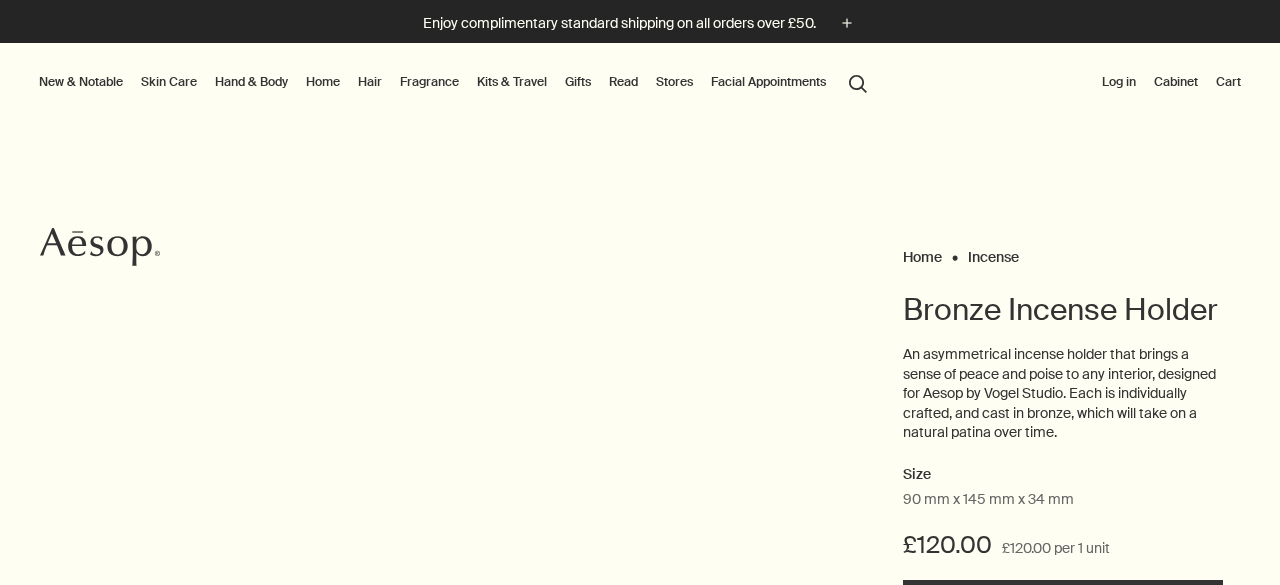 scroll, scrollTop: 0, scrollLeft: 0, axis: both 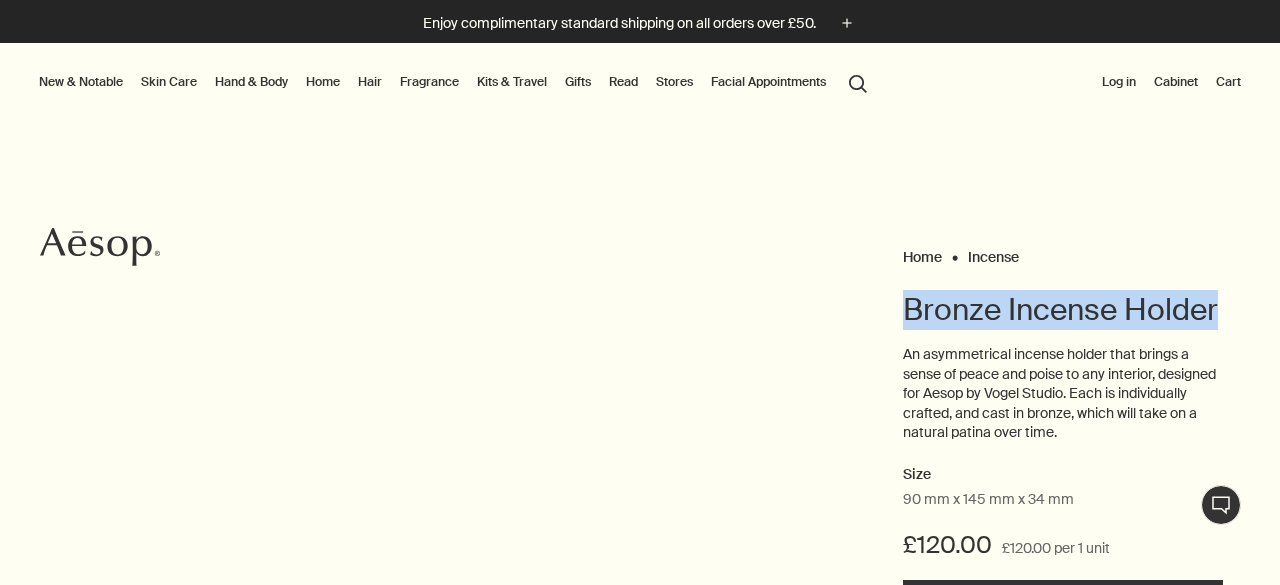 drag, startPoint x: 1207, startPoint y: 302, endPoint x: 878, endPoint y: 333, distance: 330.45724 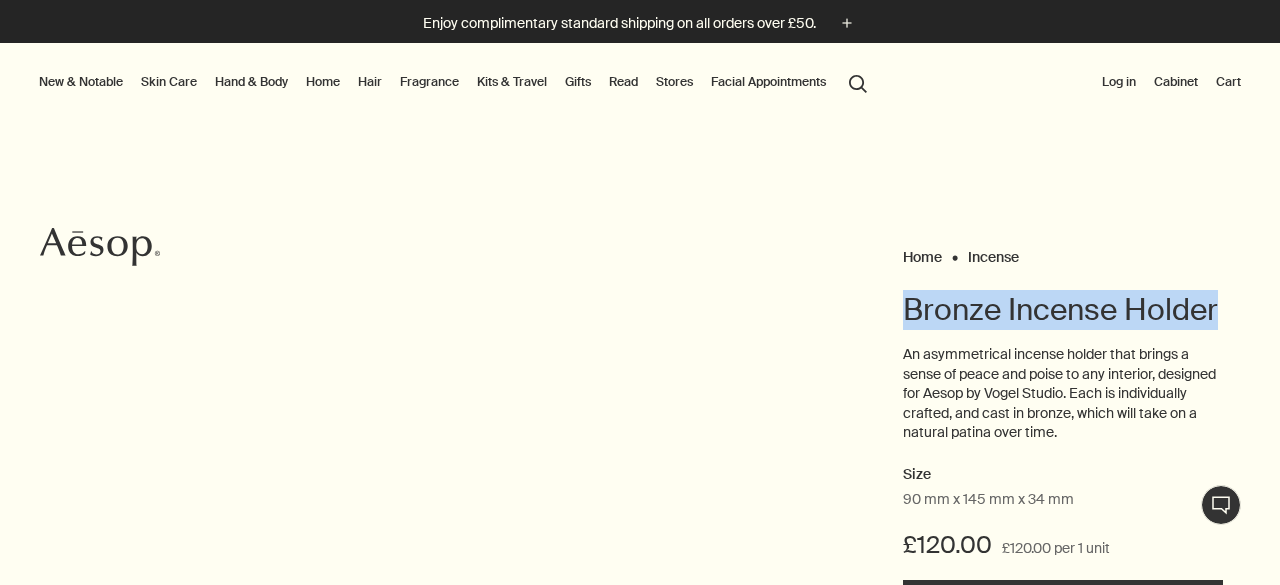 copy on "Bronze Incense Holder" 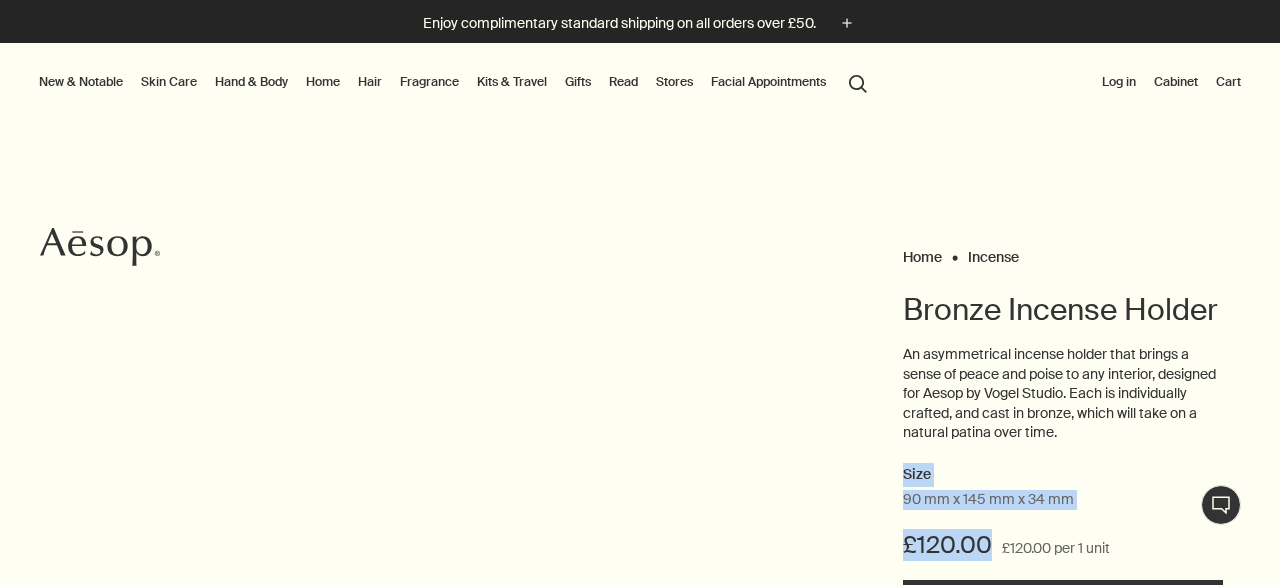 drag, startPoint x: 980, startPoint y: 547, endPoint x: 860, endPoint y: 478, distance: 138.42326 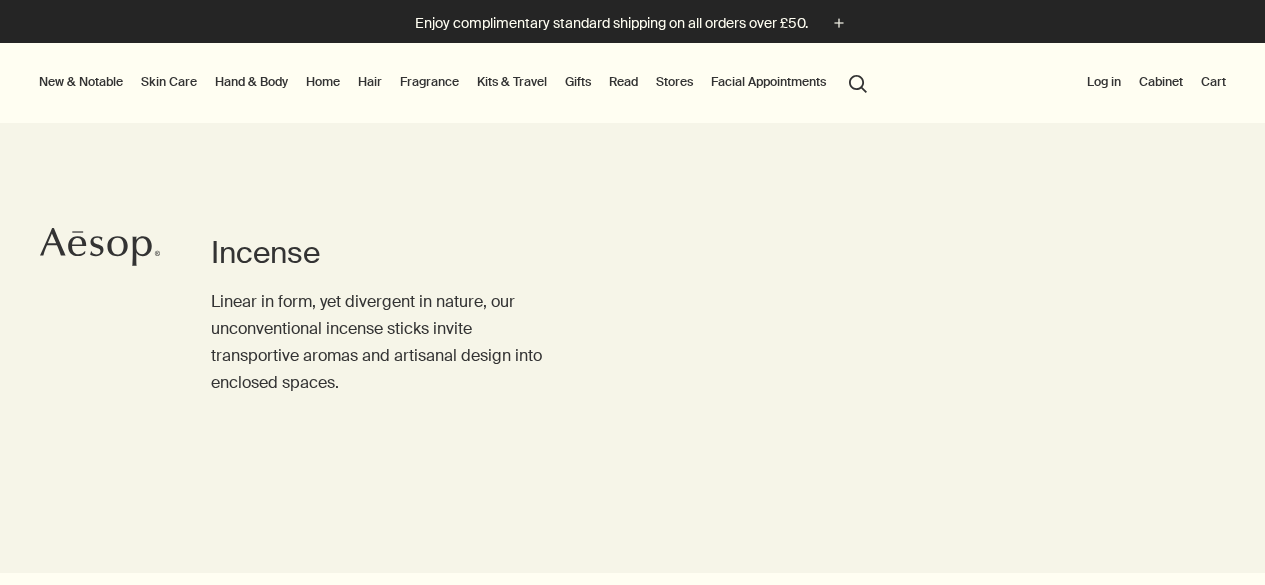 scroll, scrollTop: 400, scrollLeft: 0, axis: vertical 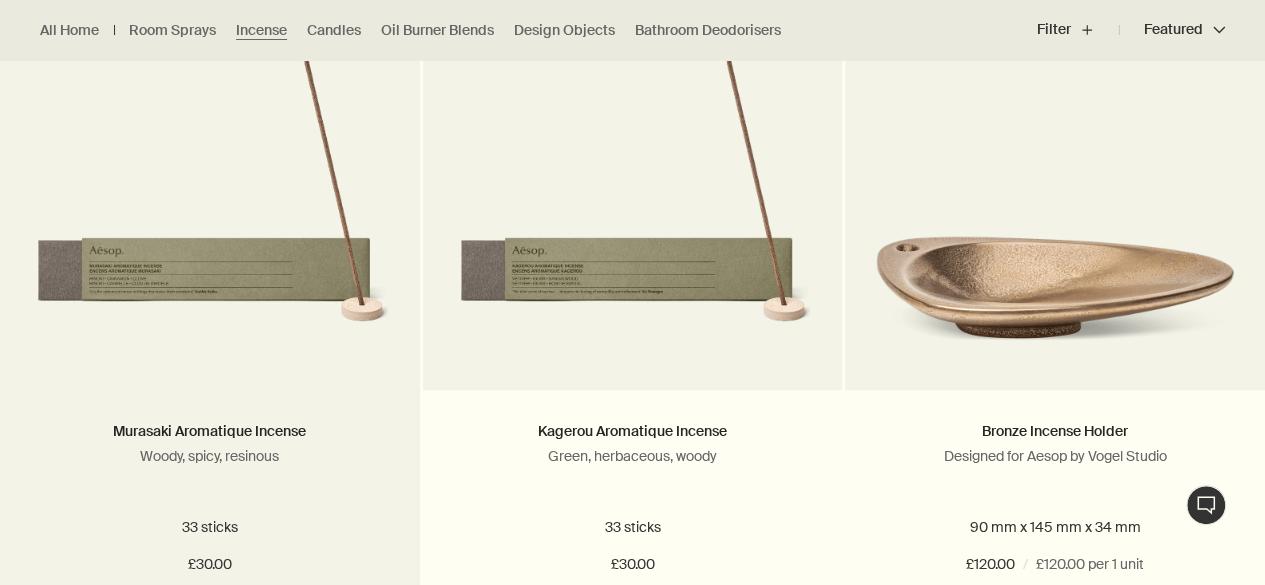 click at bounding box center [210, 203] 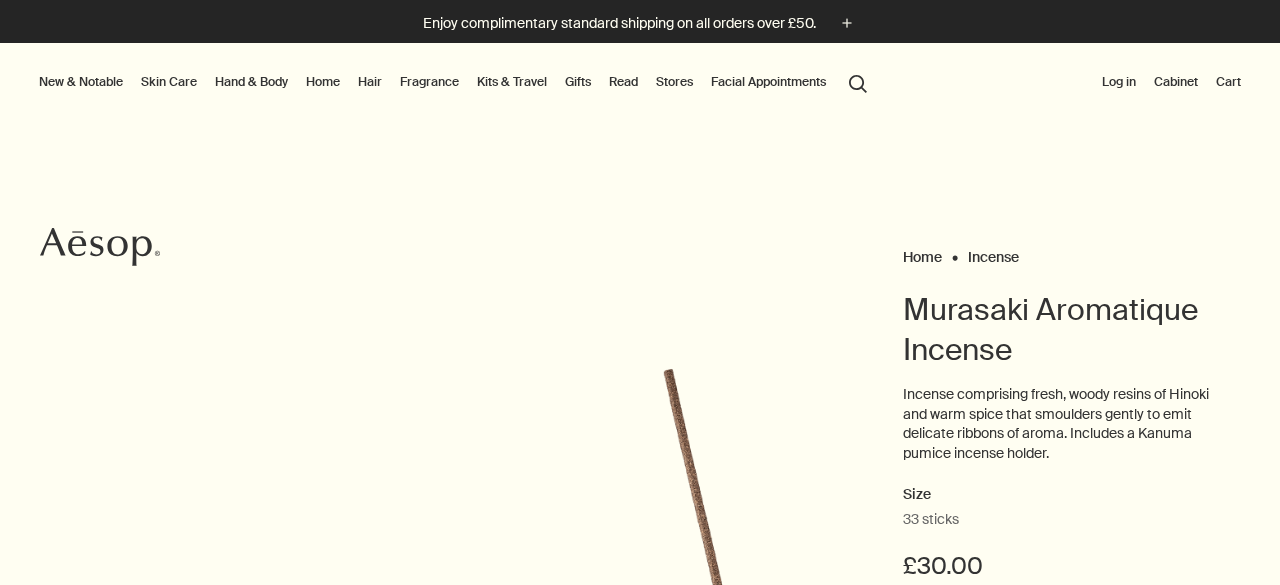scroll, scrollTop: 0, scrollLeft: 0, axis: both 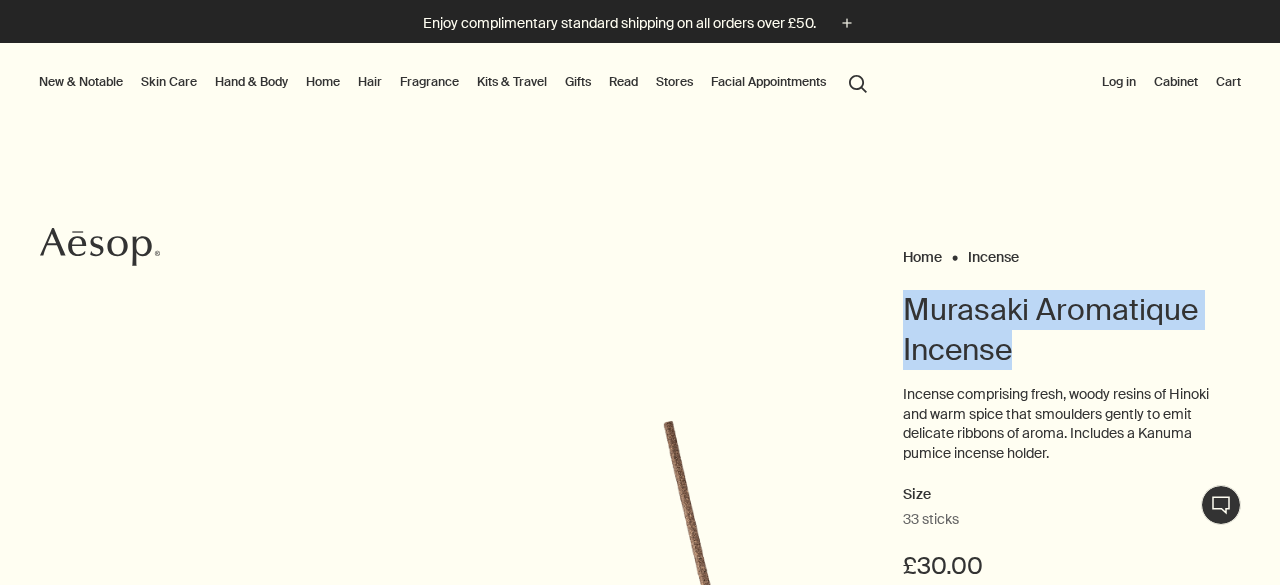 drag, startPoint x: 0, startPoint y: 0, endPoint x: 880, endPoint y: 301, distance: 930.0543 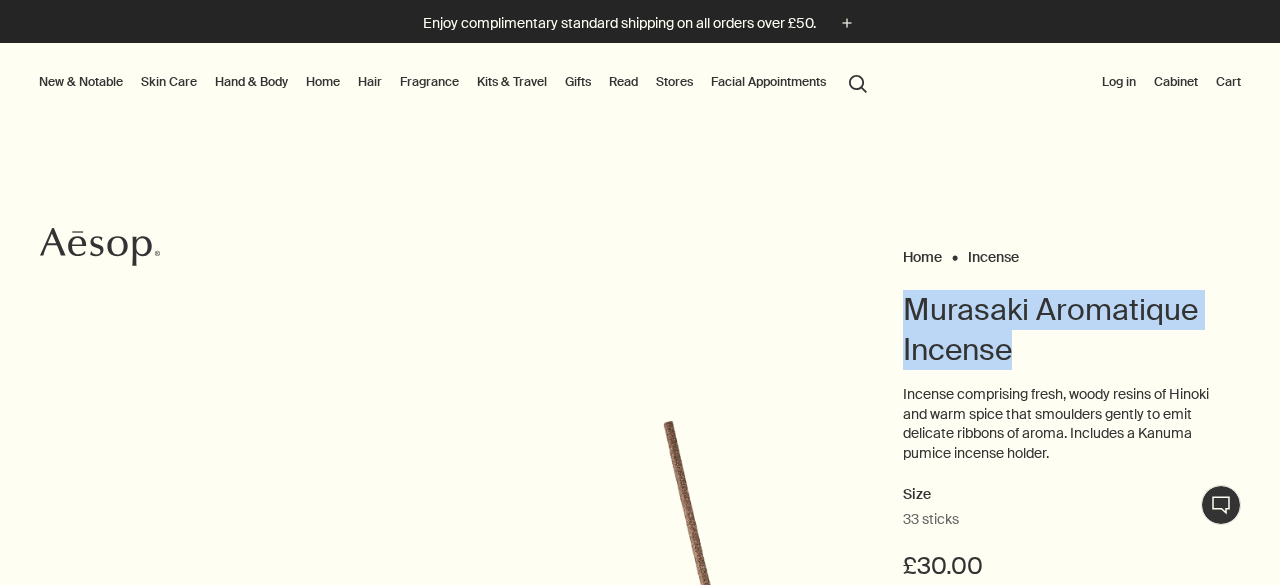 copy on "Murasaki Aromatique Incense" 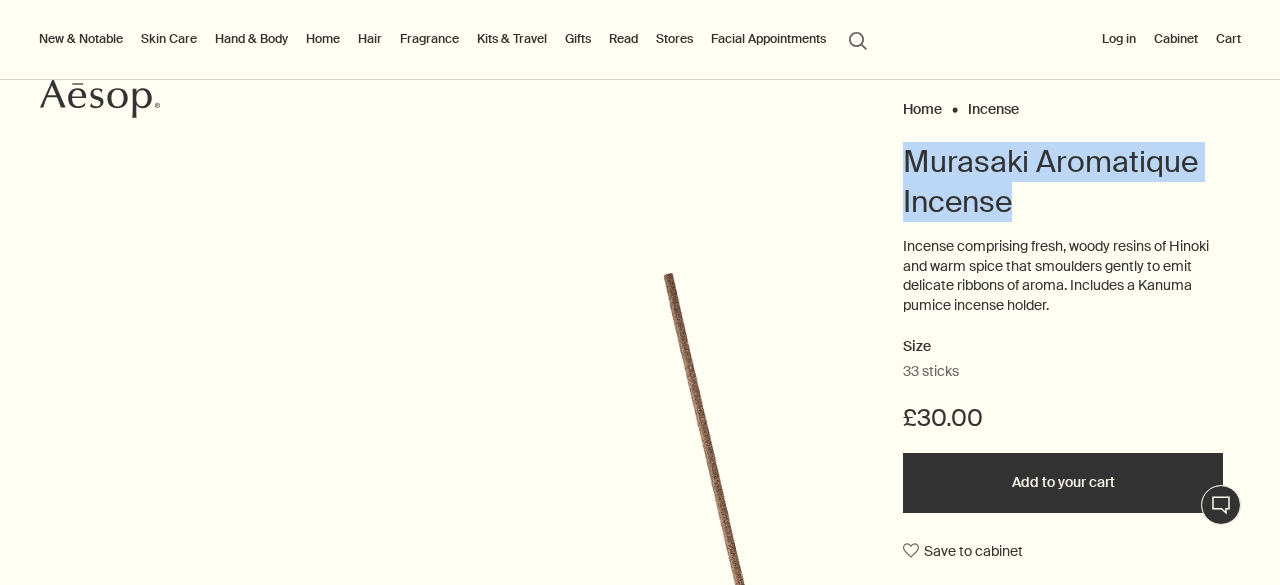 scroll, scrollTop: 200, scrollLeft: 0, axis: vertical 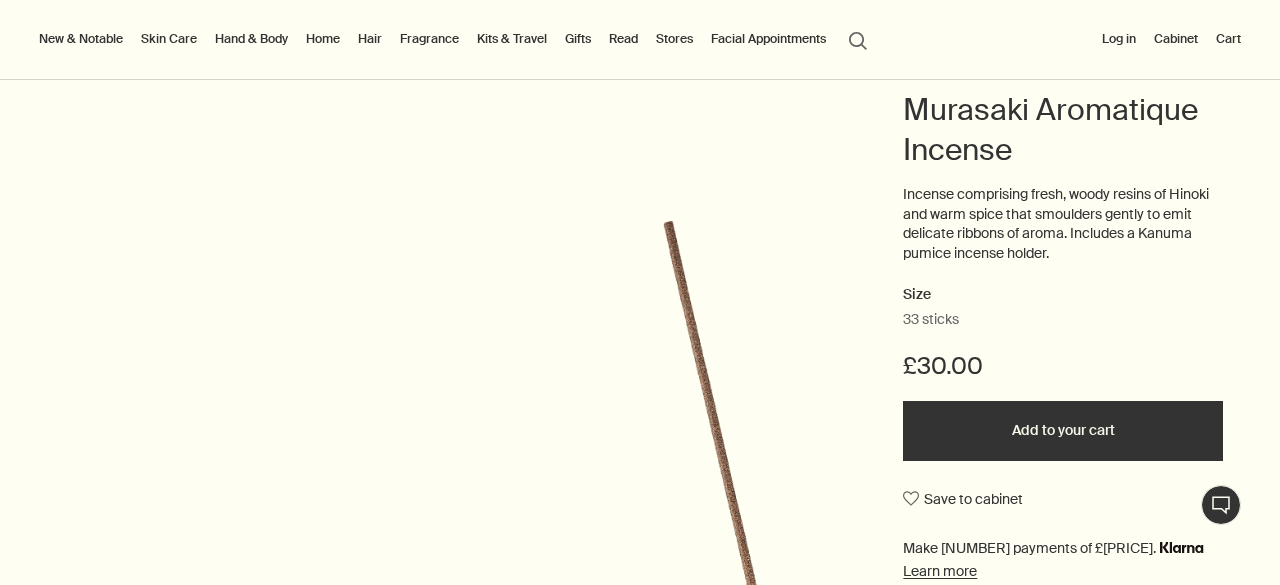 click on "Incense comprising fresh, woody resins of Hinoki and warm spice that smoulders gently to emit delicate ribbons of aroma. Includes a Kanuma pumice incense holder." at bounding box center [1063, 224] 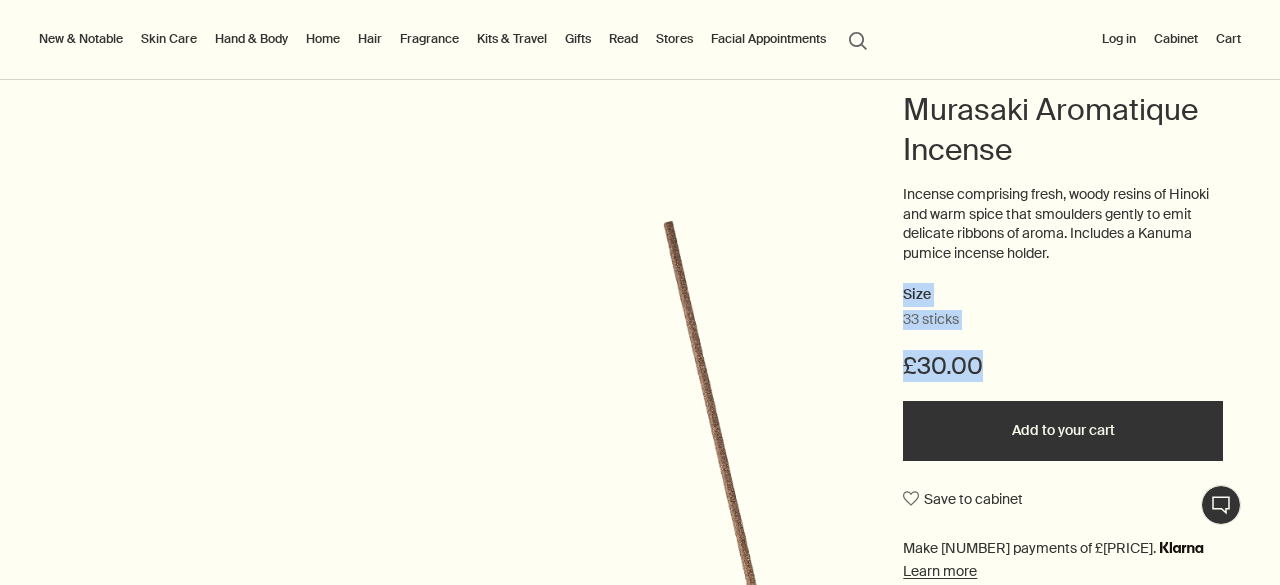 drag, startPoint x: 892, startPoint y: 294, endPoint x: 1002, endPoint y: 376, distance: 137.20058 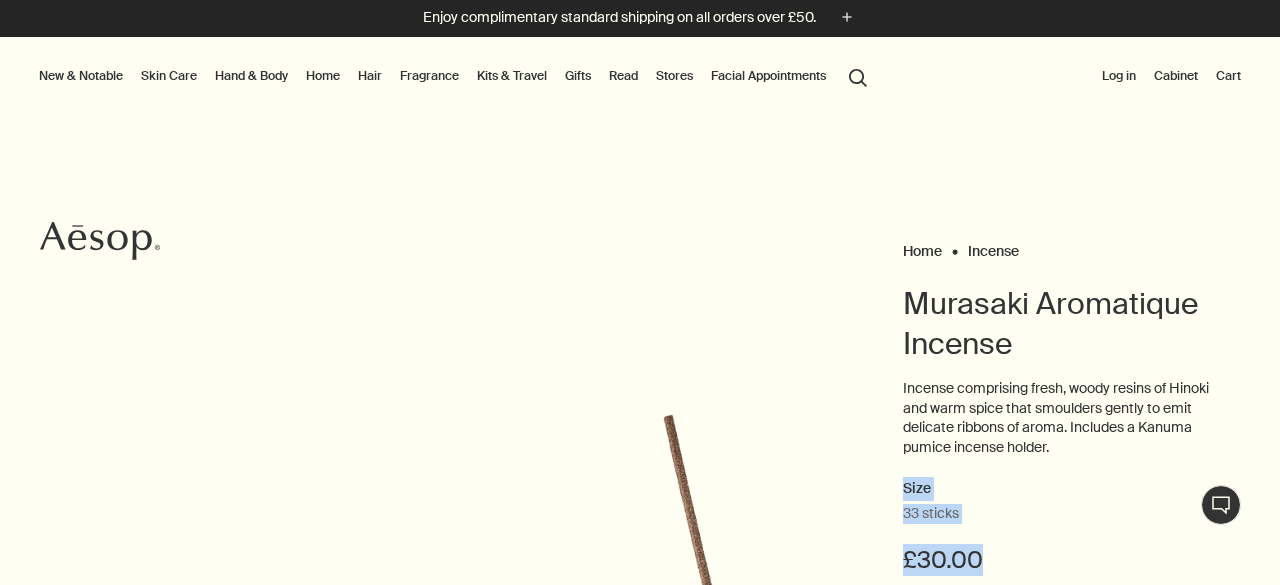 scroll, scrollTop: 0, scrollLeft: 0, axis: both 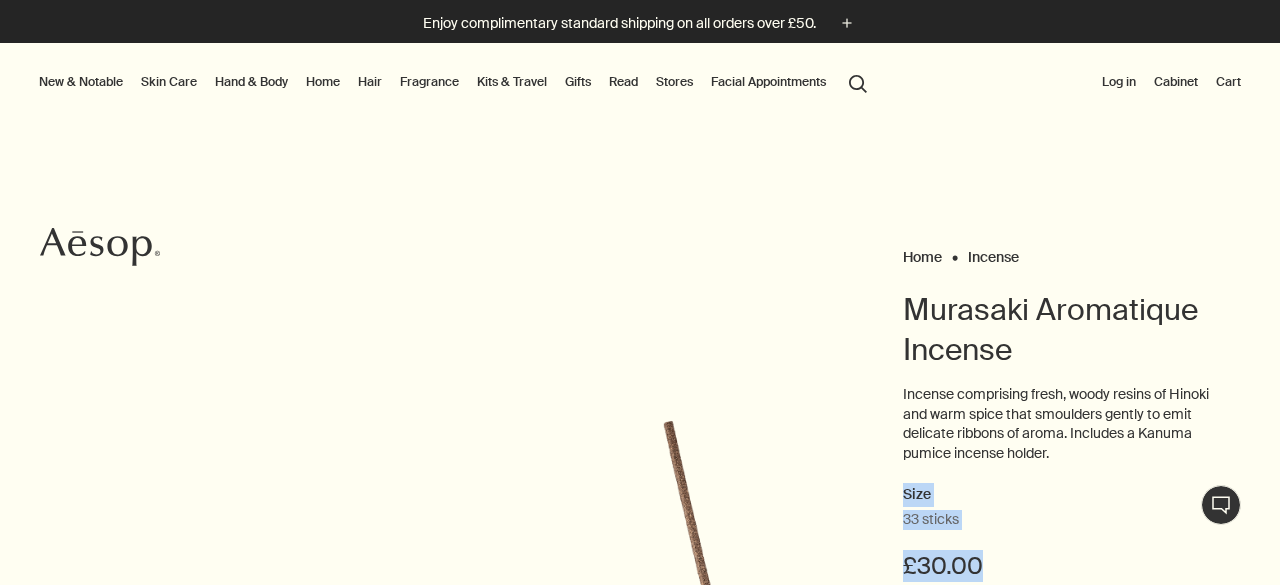 click on "Fragrance" at bounding box center (429, 82) 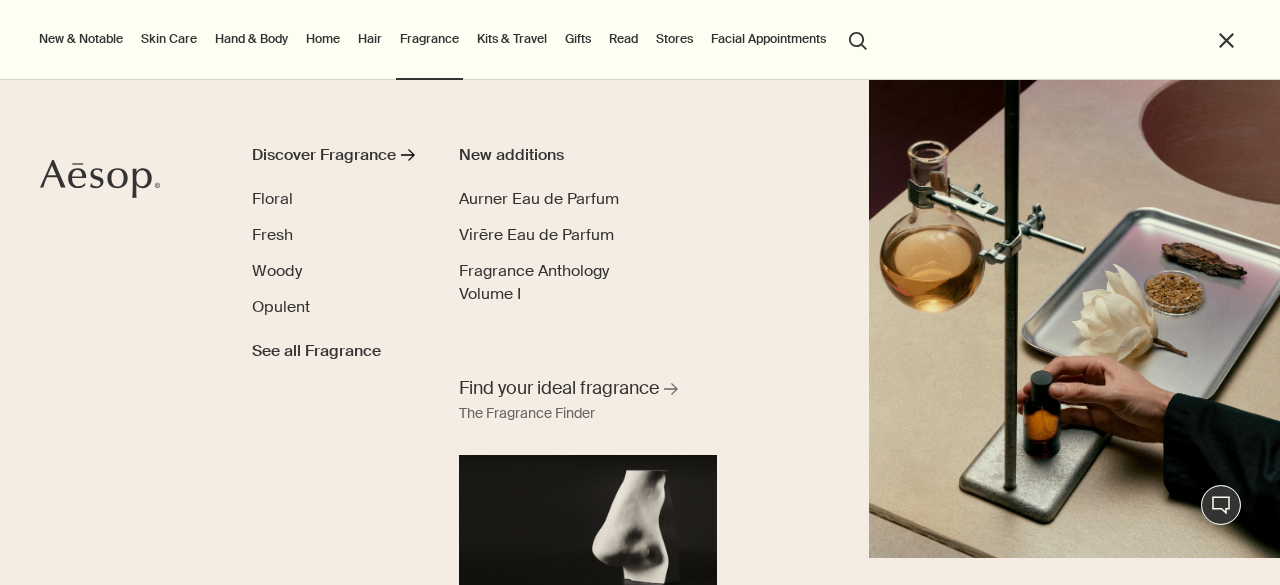 scroll, scrollTop: 40, scrollLeft: 0, axis: vertical 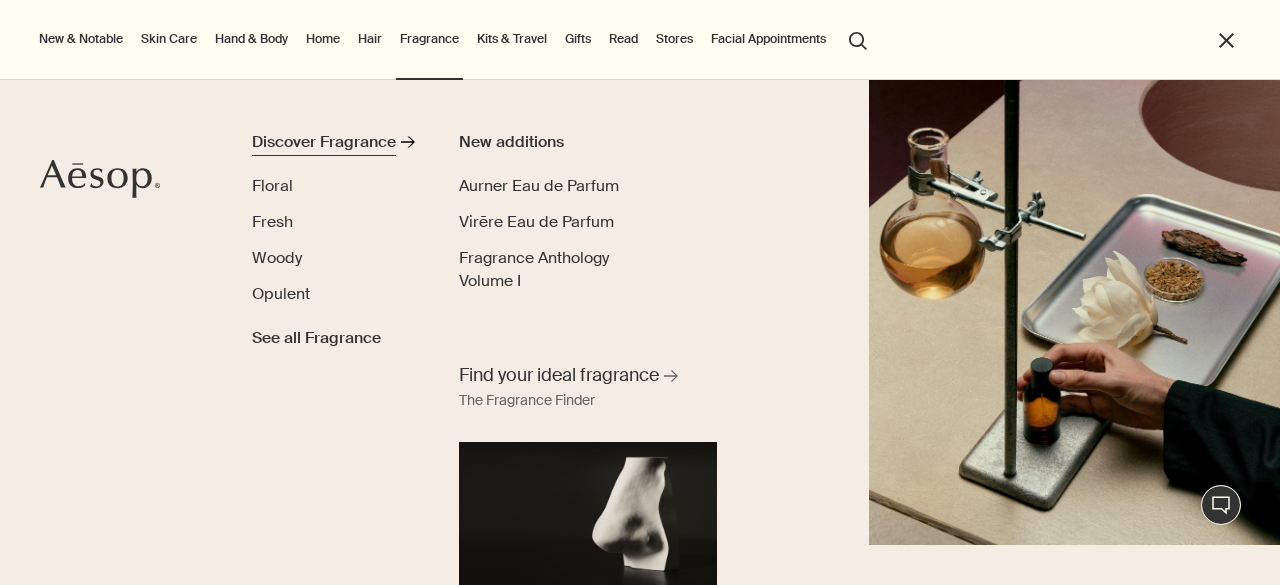 click on "Discover Fragrance" at bounding box center [324, 142] 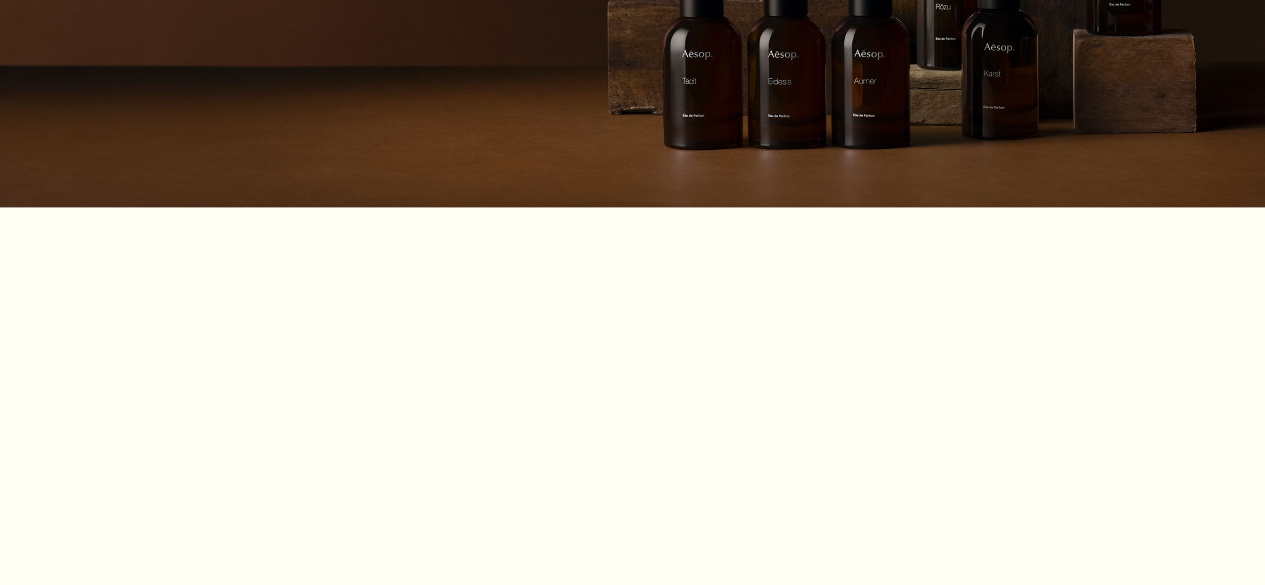 scroll, scrollTop: 0, scrollLeft: 0, axis: both 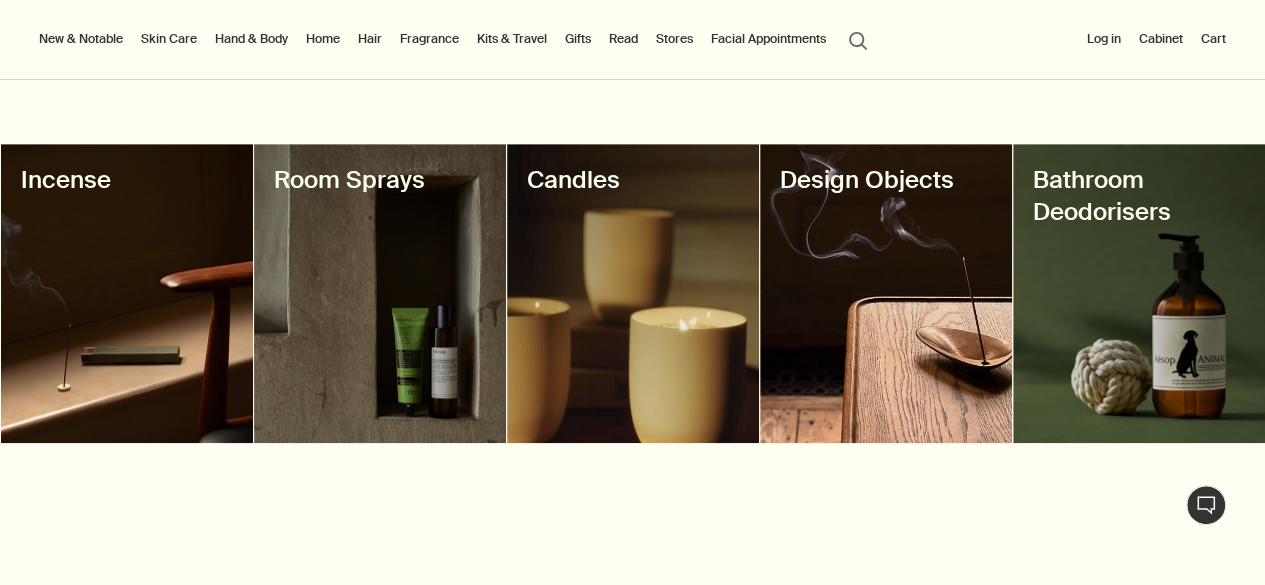 click at bounding box center (380, 293) 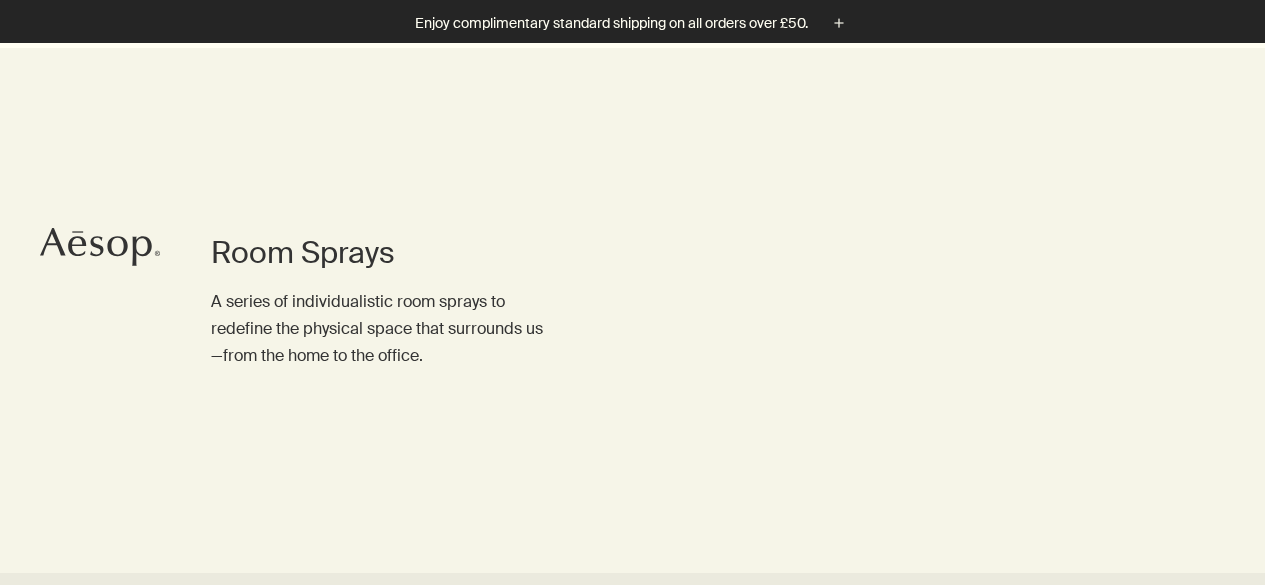scroll, scrollTop: 400, scrollLeft: 0, axis: vertical 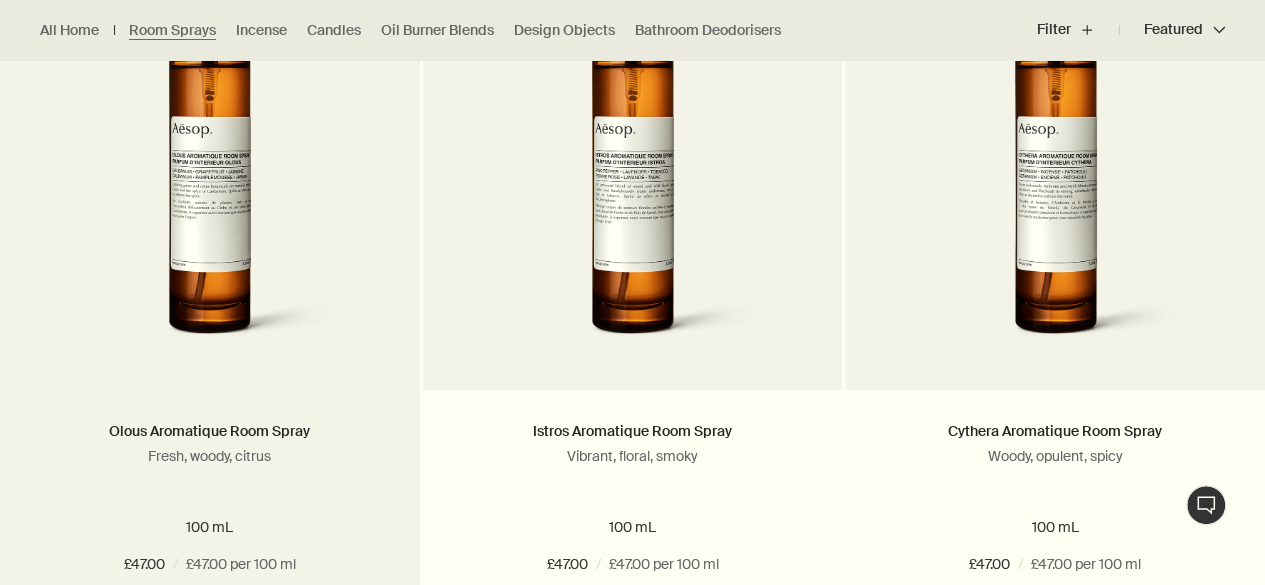 click at bounding box center [209, 175] 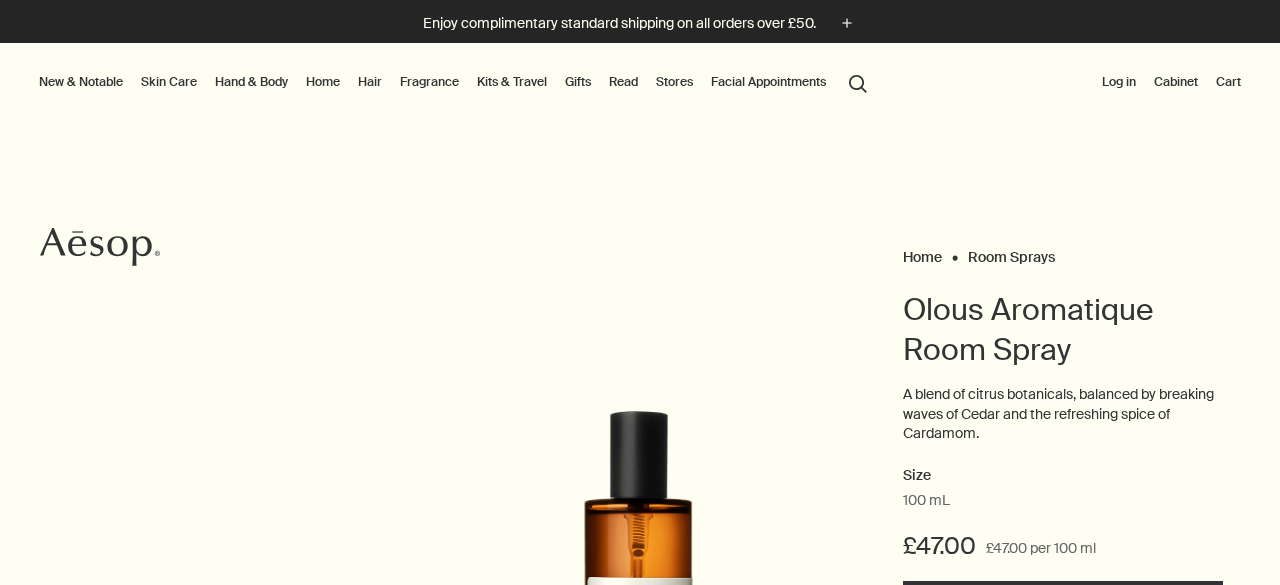 scroll, scrollTop: 0, scrollLeft: 0, axis: both 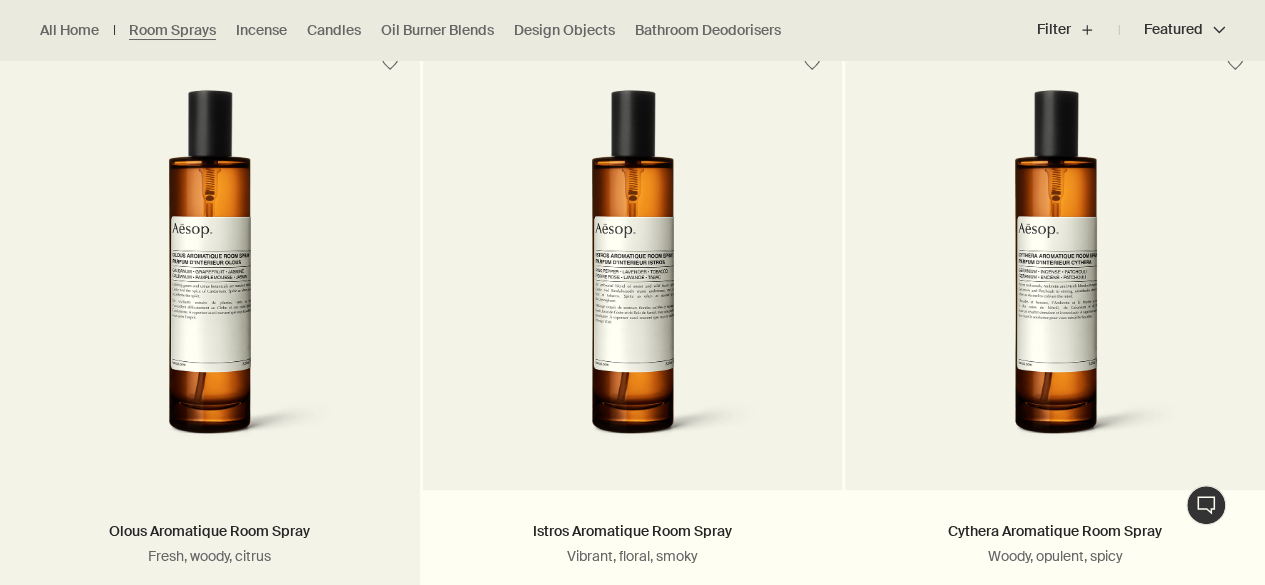click at bounding box center [209, 275] 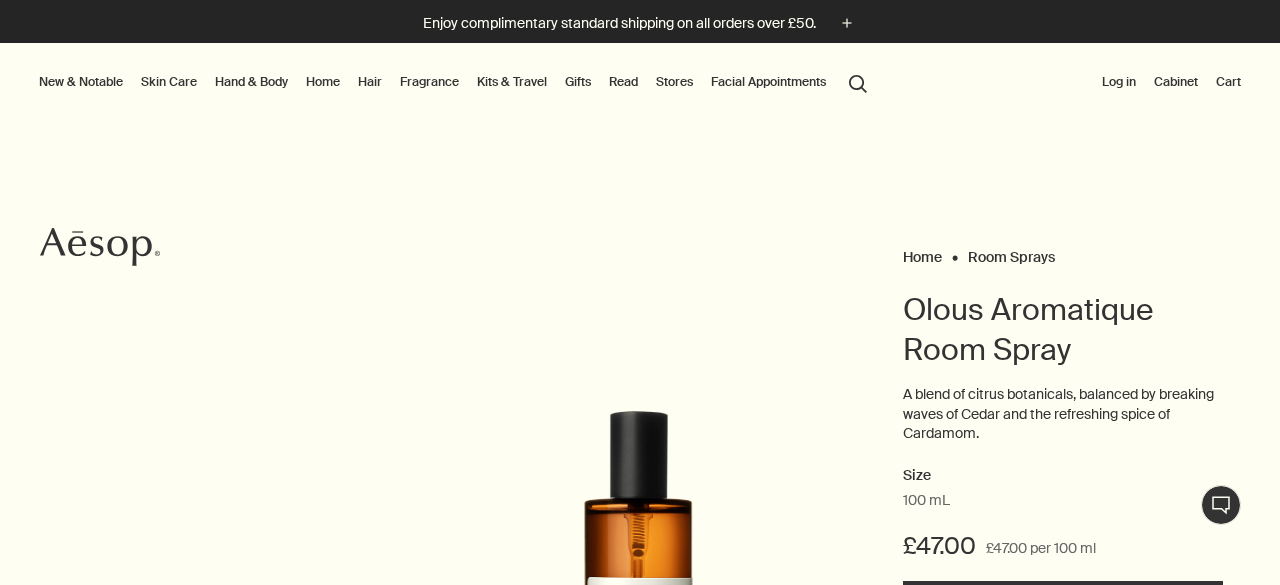 scroll, scrollTop: 0, scrollLeft: 0, axis: both 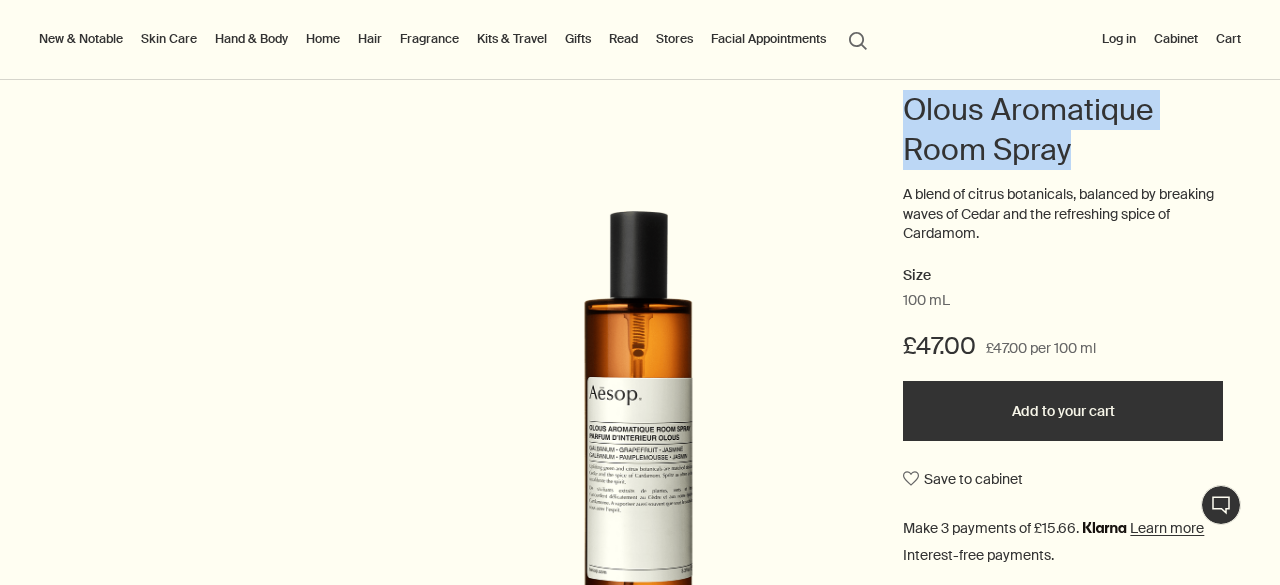 drag, startPoint x: 1078, startPoint y: 150, endPoint x: 852, endPoint y: 107, distance: 230.05434 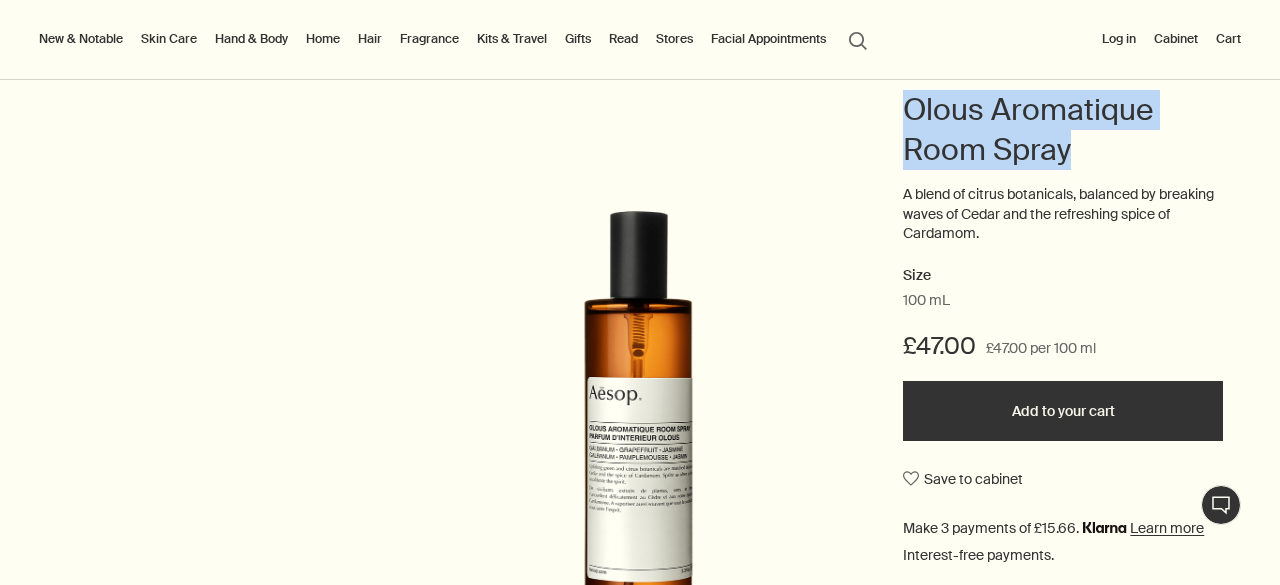 copy on "Olous Aromatique Room Spray" 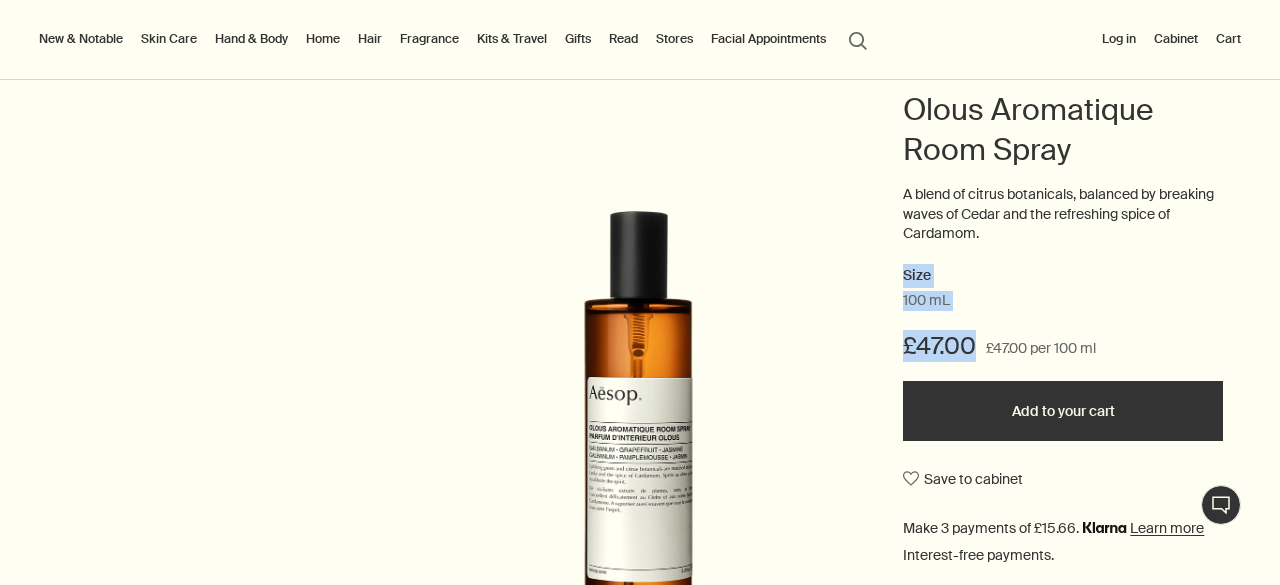 drag, startPoint x: 886, startPoint y: 269, endPoint x: 962, endPoint y: 360, distance: 118.56222 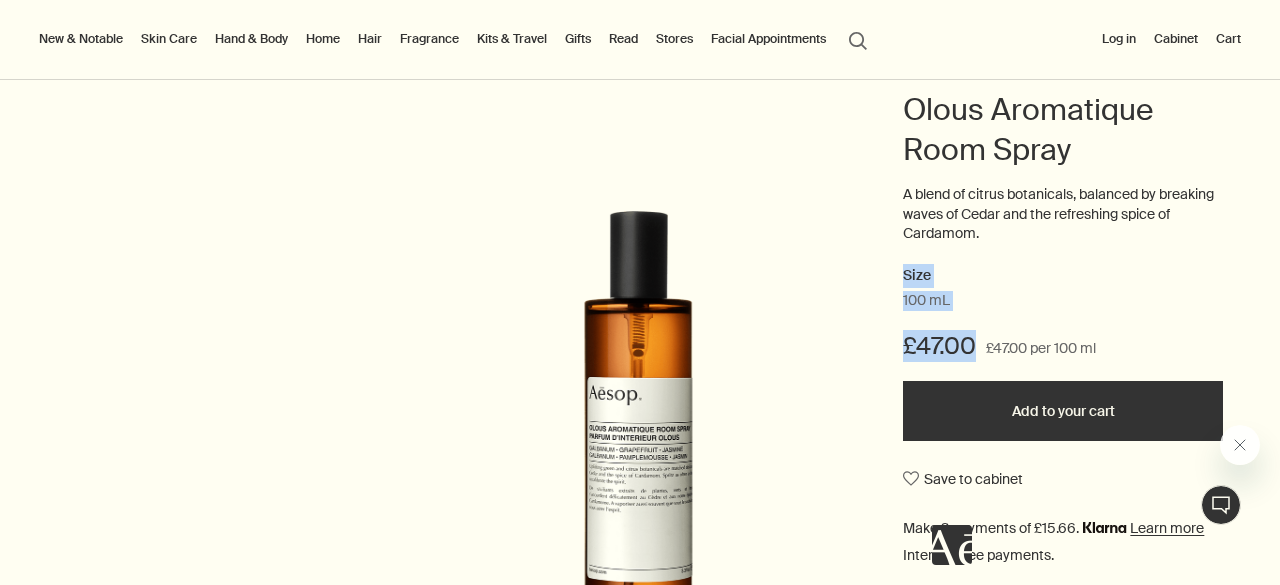 scroll, scrollTop: 0, scrollLeft: 0, axis: both 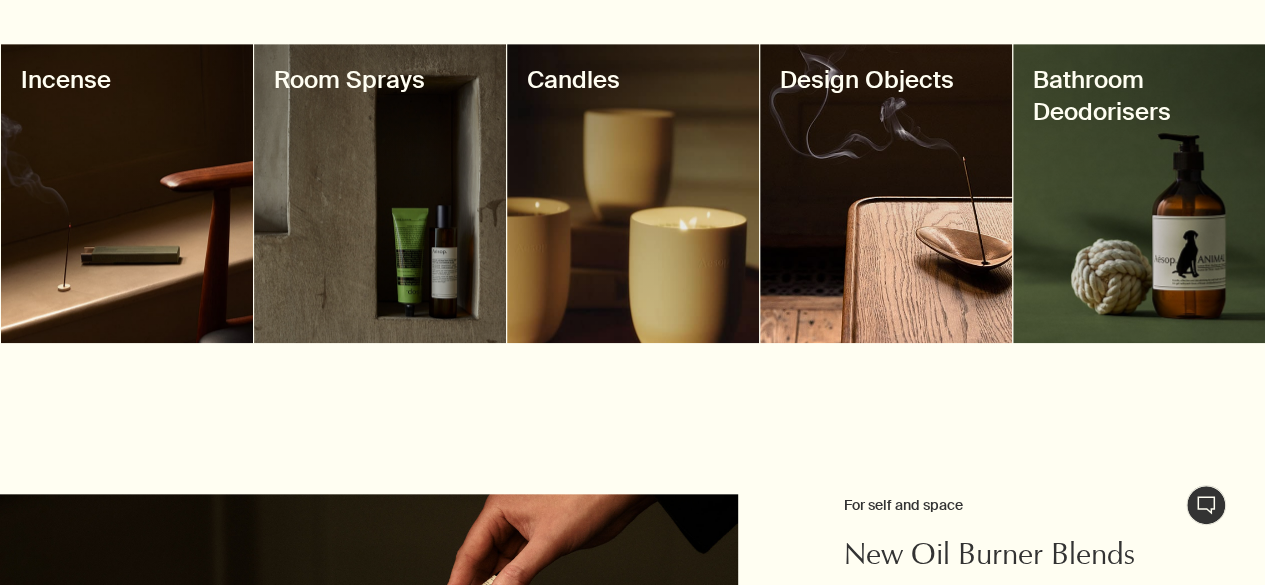 click at bounding box center [633, 193] 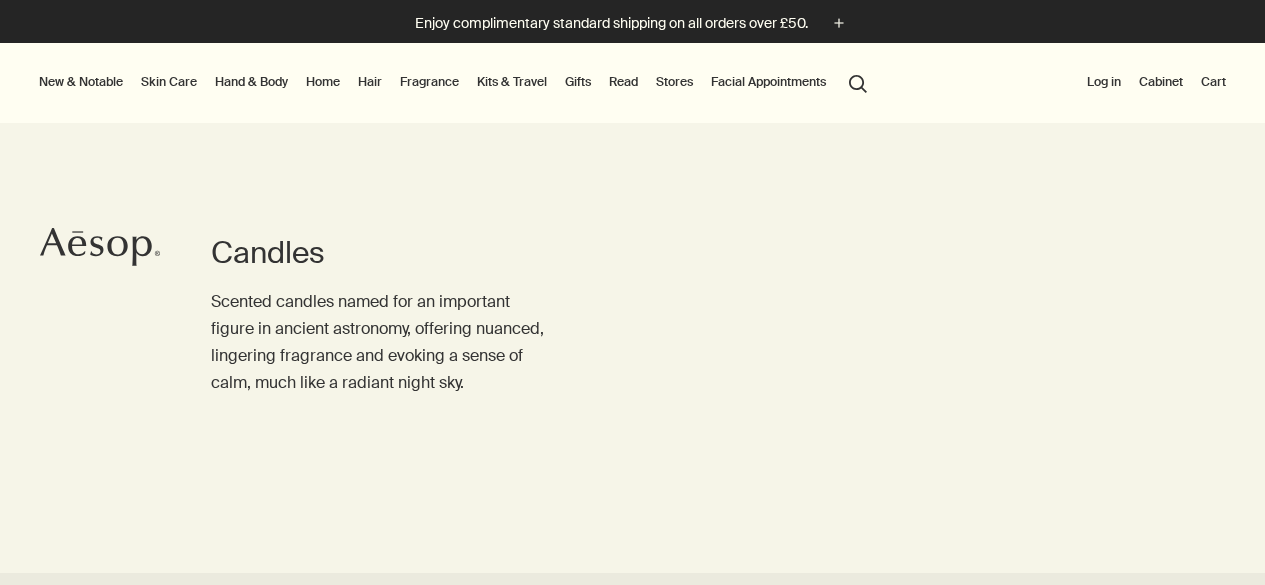 scroll, scrollTop: 400, scrollLeft: 0, axis: vertical 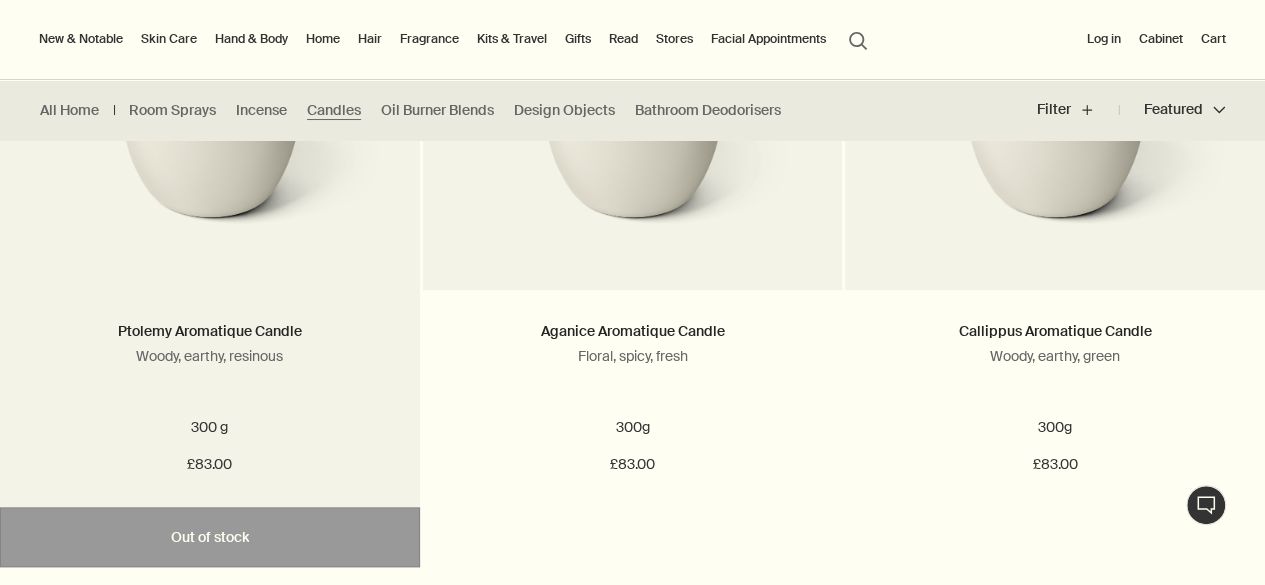 click at bounding box center [210, 103] 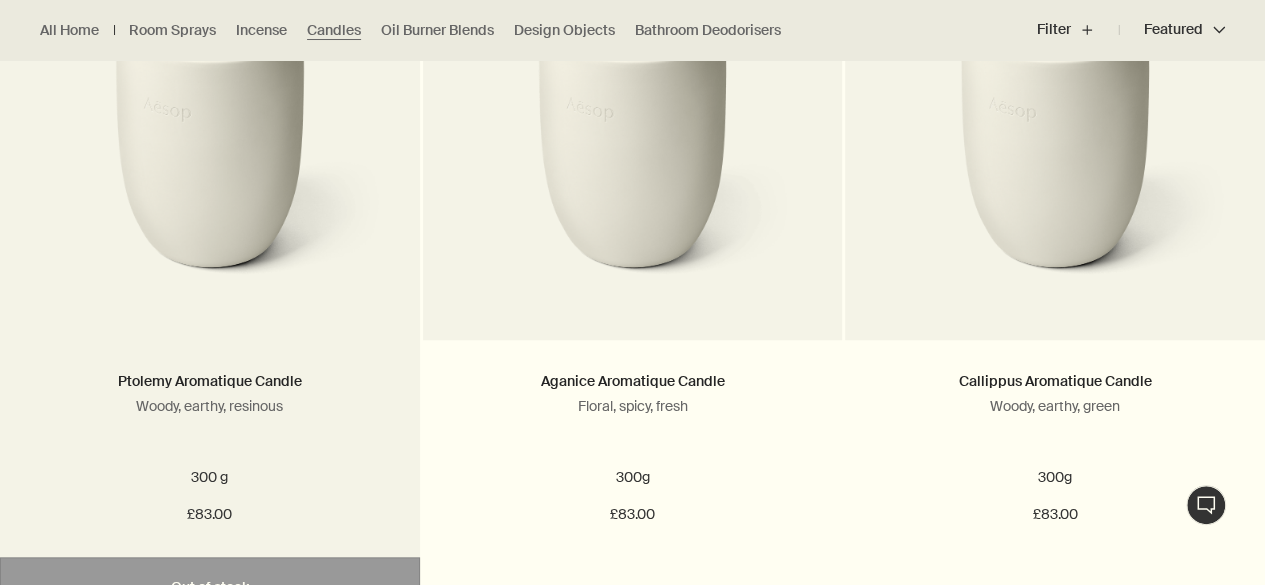 scroll, scrollTop: 800, scrollLeft: 0, axis: vertical 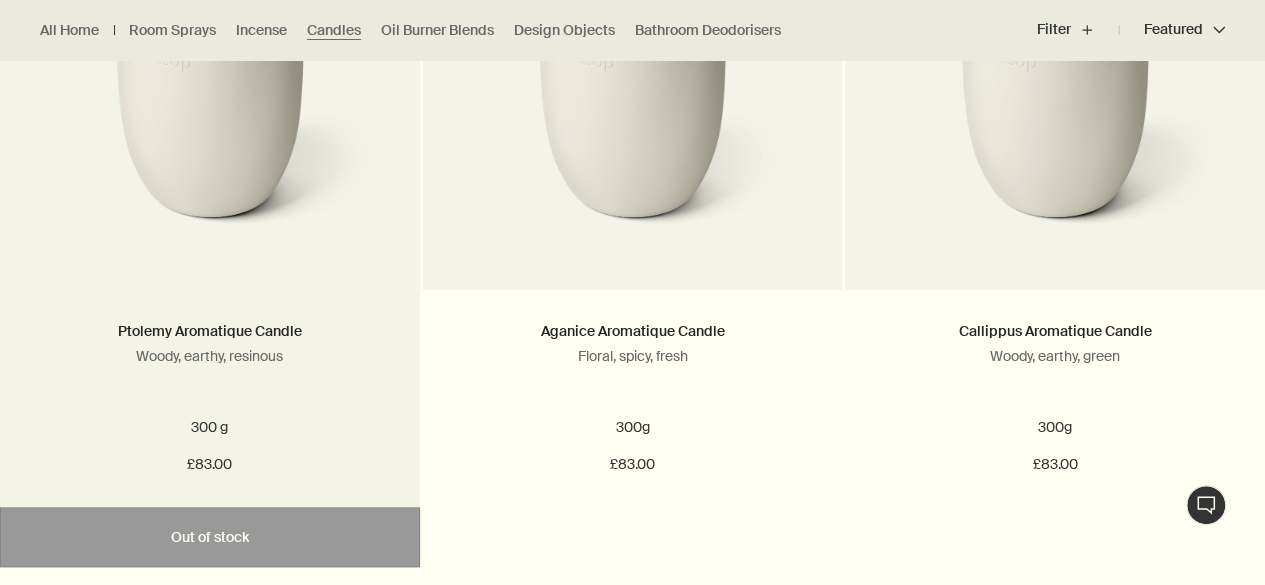 click at bounding box center [210, 103] 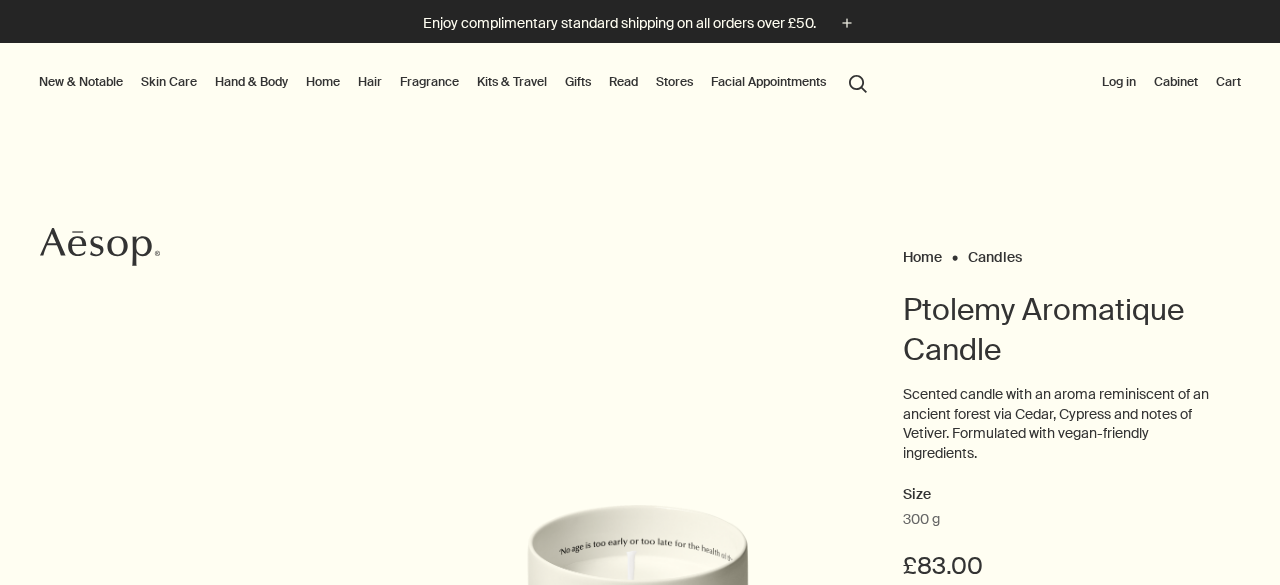 scroll, scrollTop: 0, scrollLeft: 0, axis: both 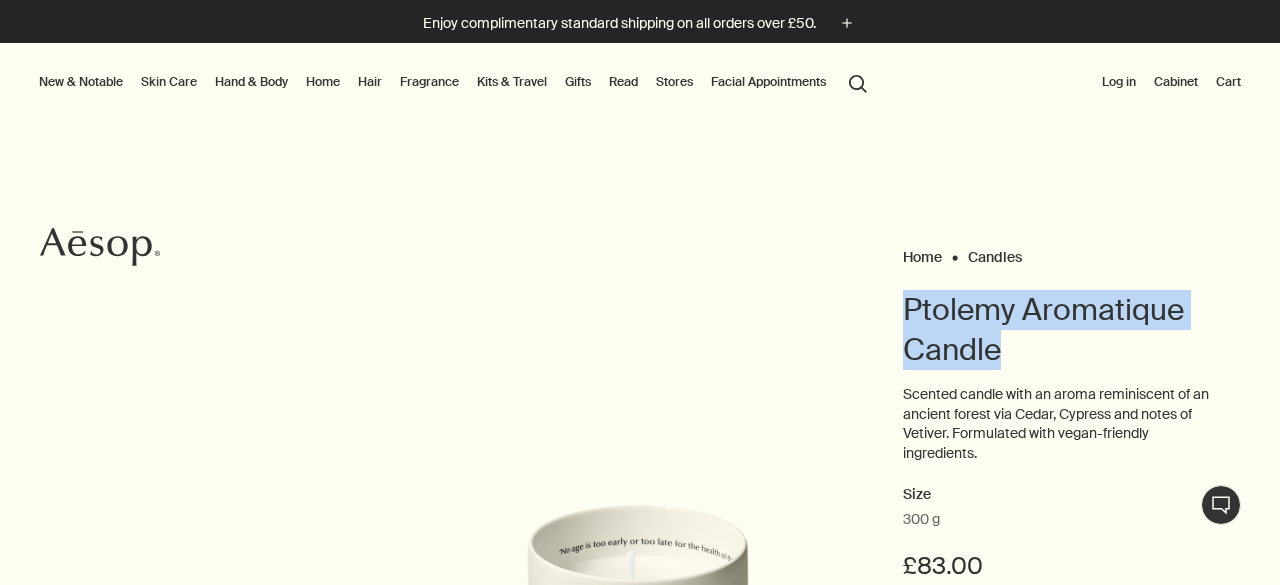 drag, startPoint x: 1005, startPoint y: 344, endPoint x: 866, endPoint y: 326, distance: 140.16063 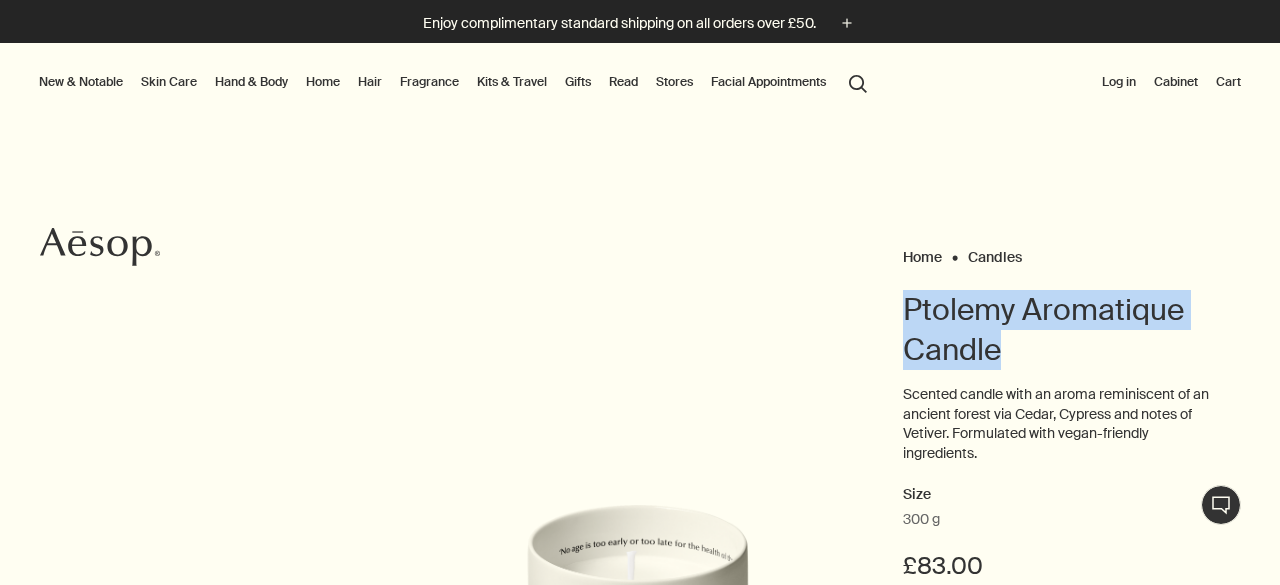 copy on "Ptolemy Aromatique Candle" 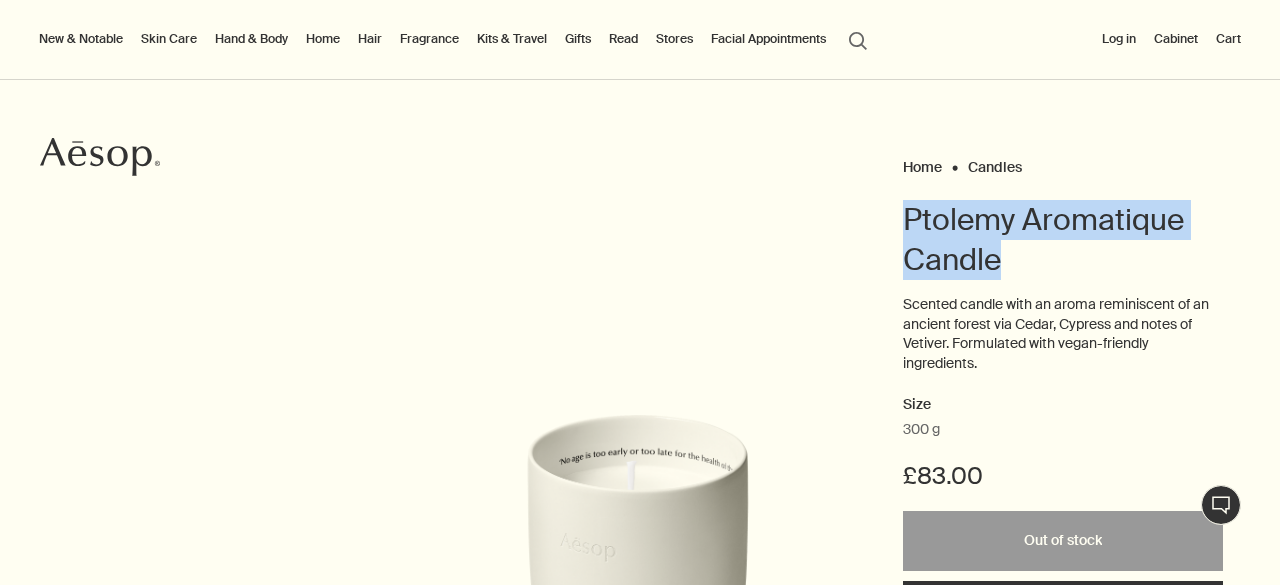 scroll, scrollTop: 200, scrollLeft: 0, axis: vertical 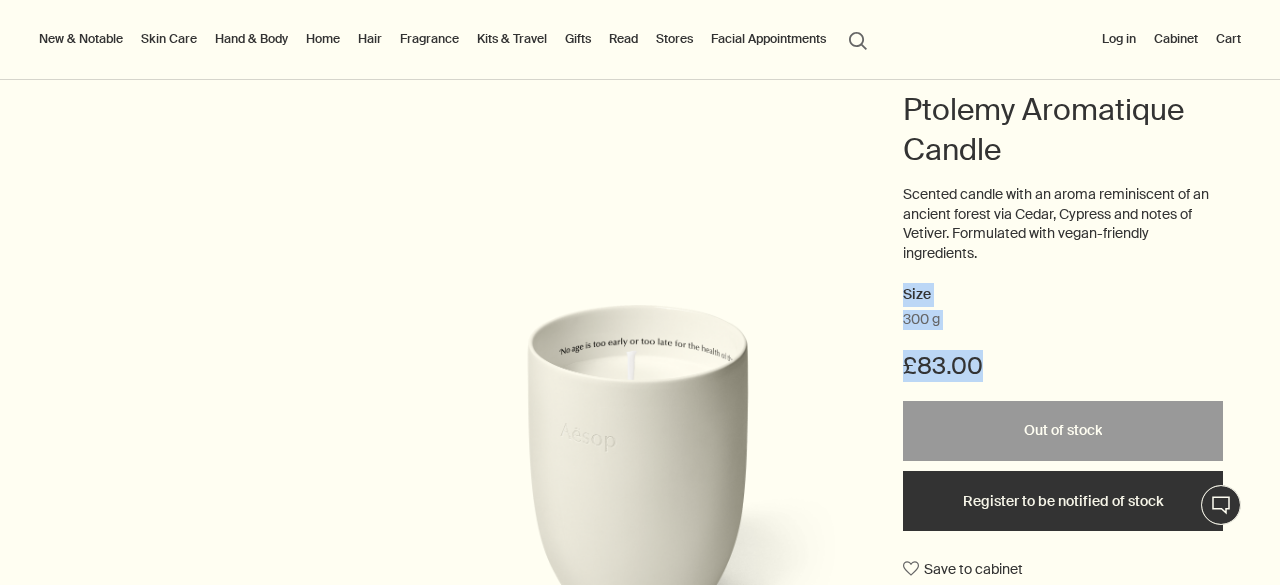 drag, startPoint x: 978, startPoint y: 359, endPoint x: 874, endPoint y: 295, distance: 122.1147 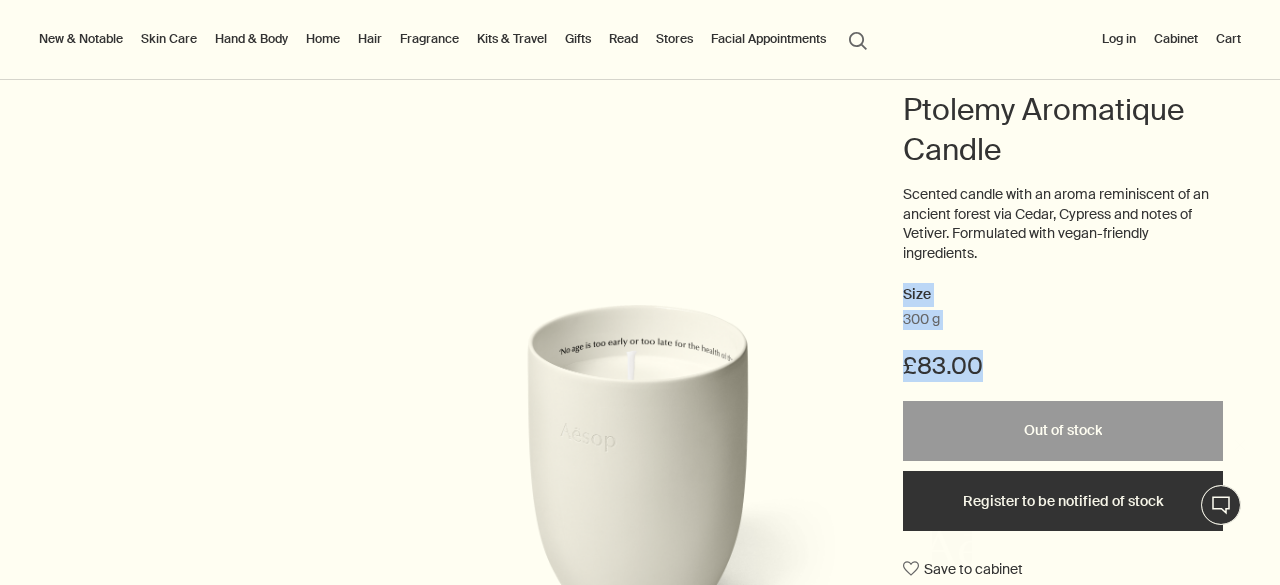 scroll, scrollTop: 0, scrollLeft: 0, axis: both 